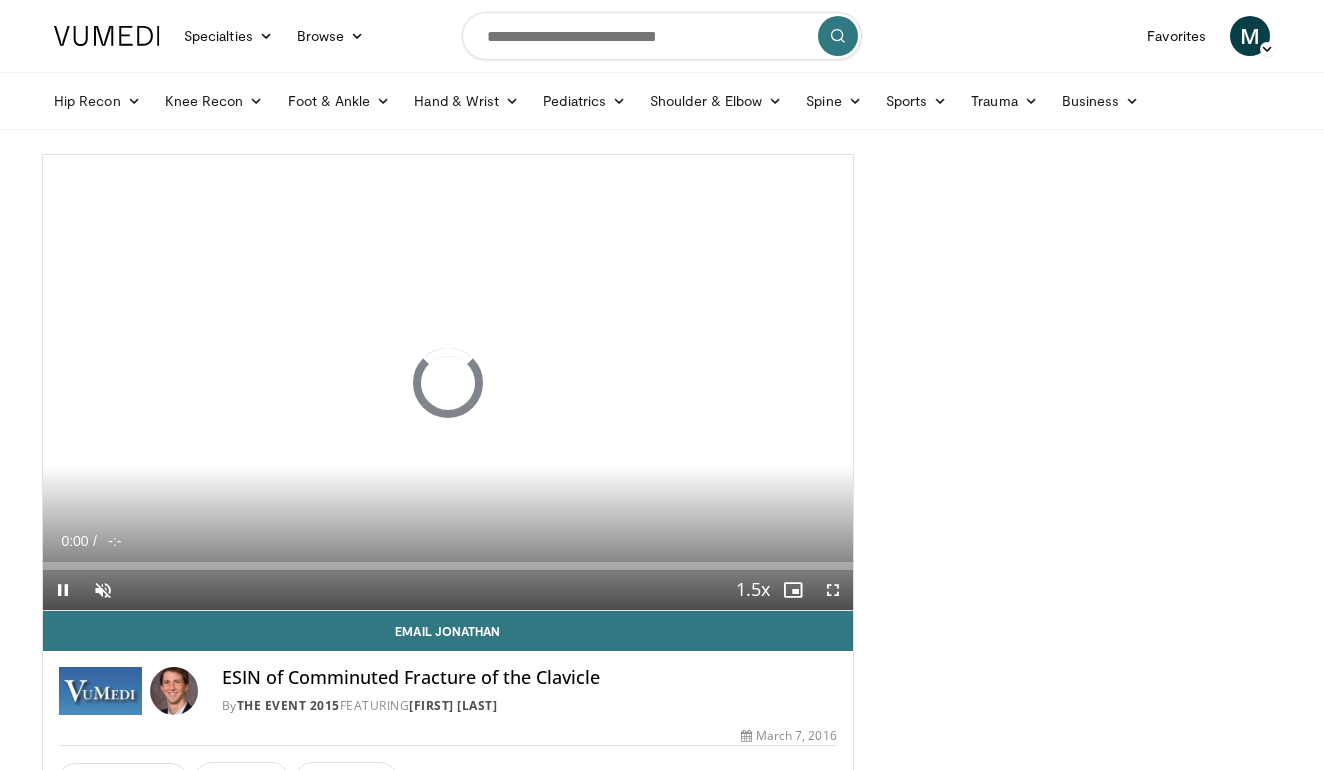 scroll, scrollTop: 0, scrollLeft: 0, axis: both 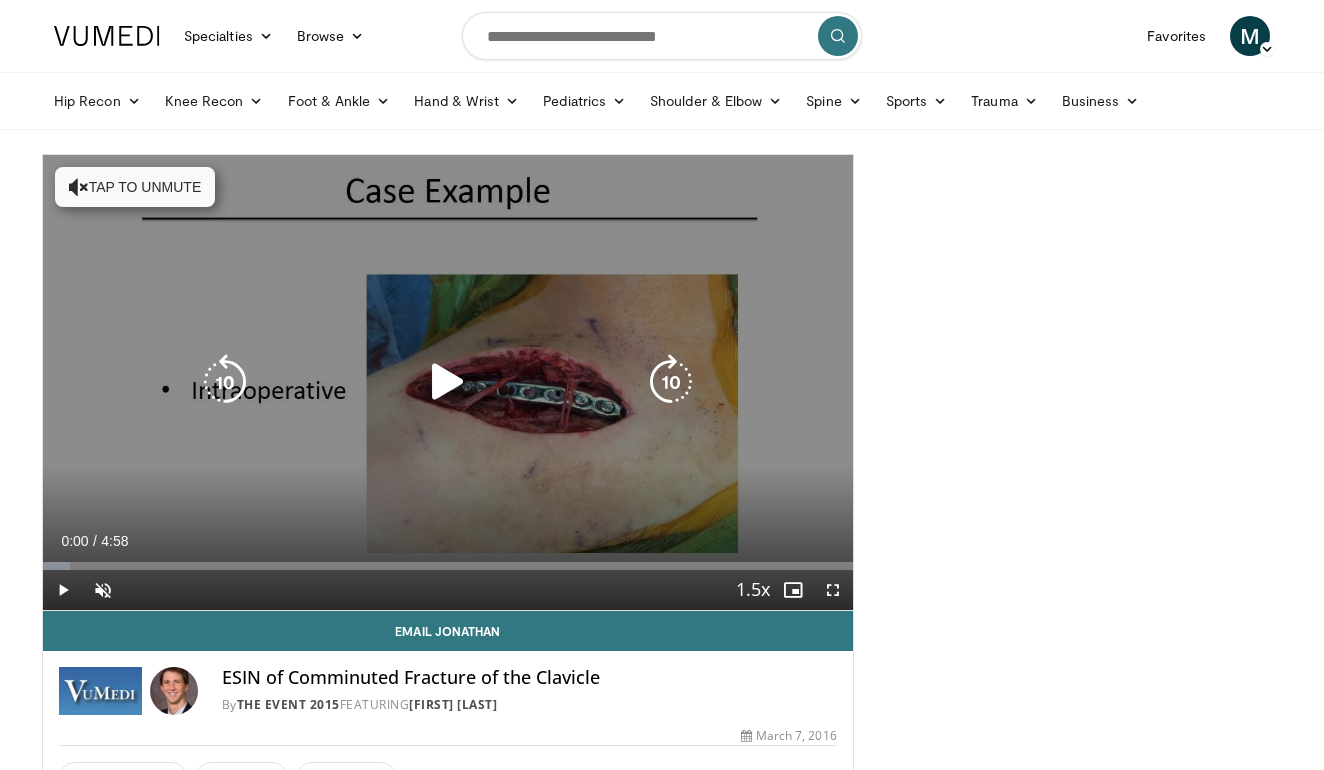 click on "10 seconds
Tap to unmute" at bounding box center [448, 382] 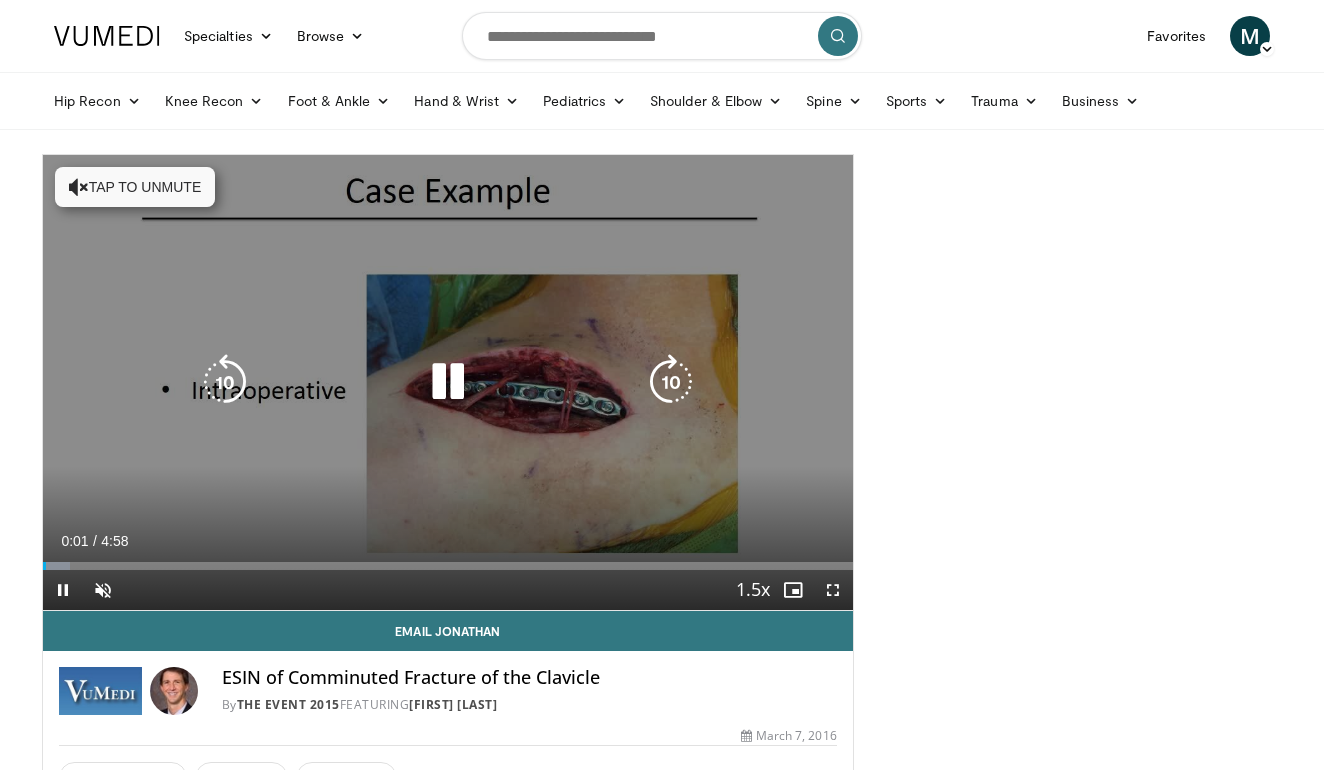 click at bounding box center (448, 382) 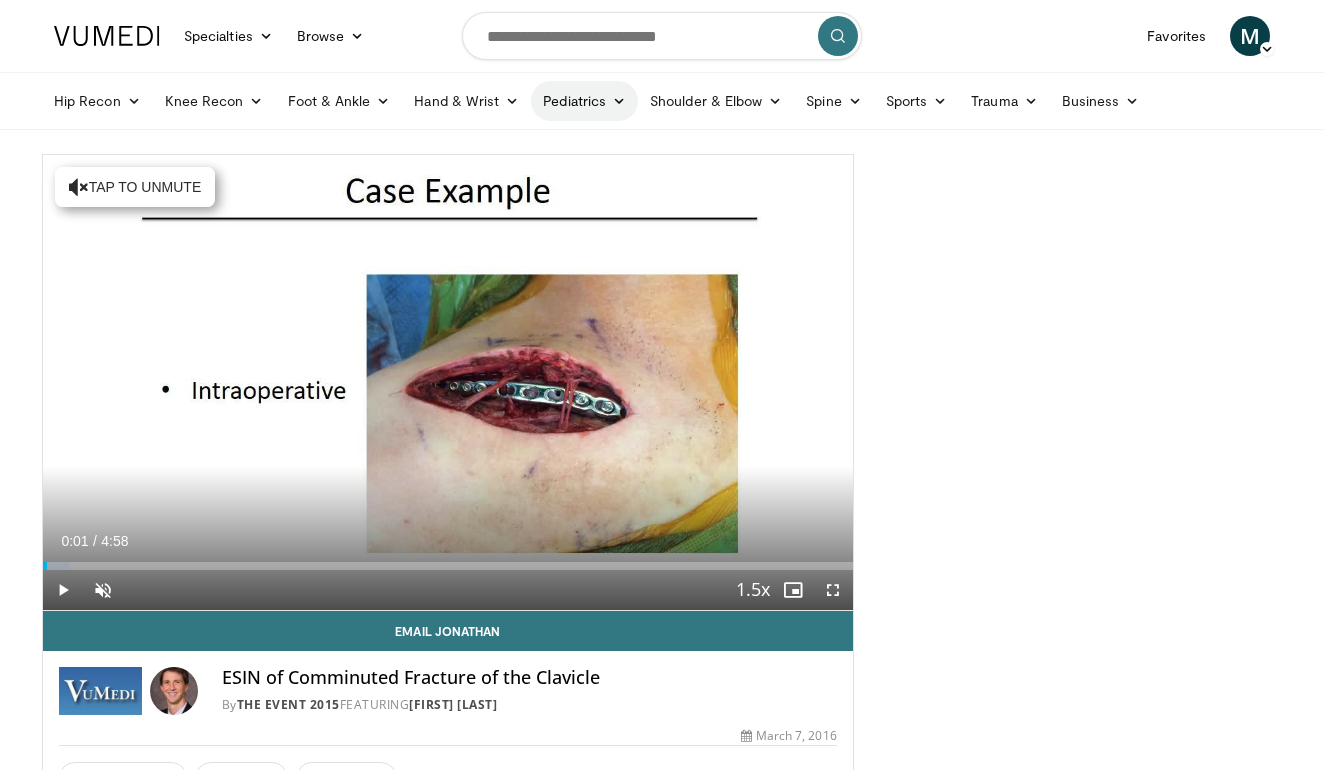 click on "Pediatrics" at bounding box center (584, 101) 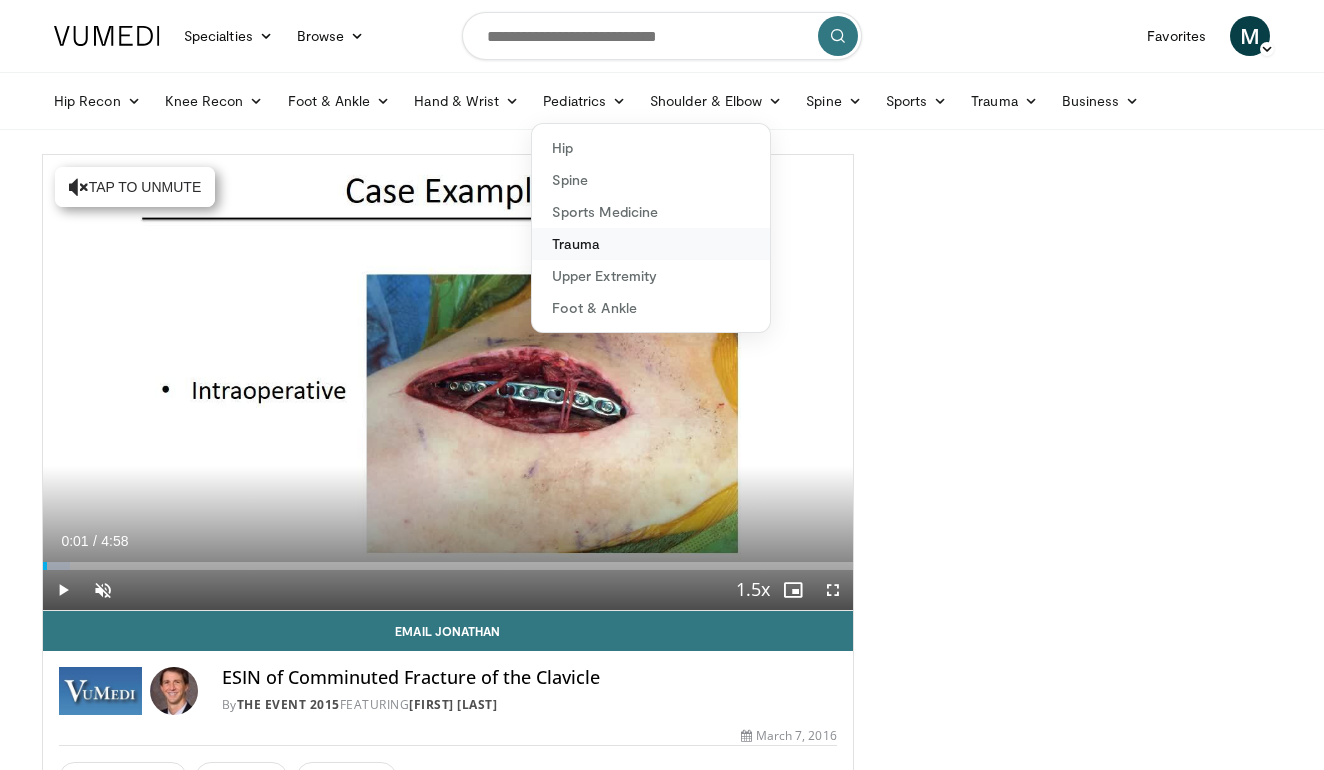 click on "Trauma" at bounding box center (651, 244) 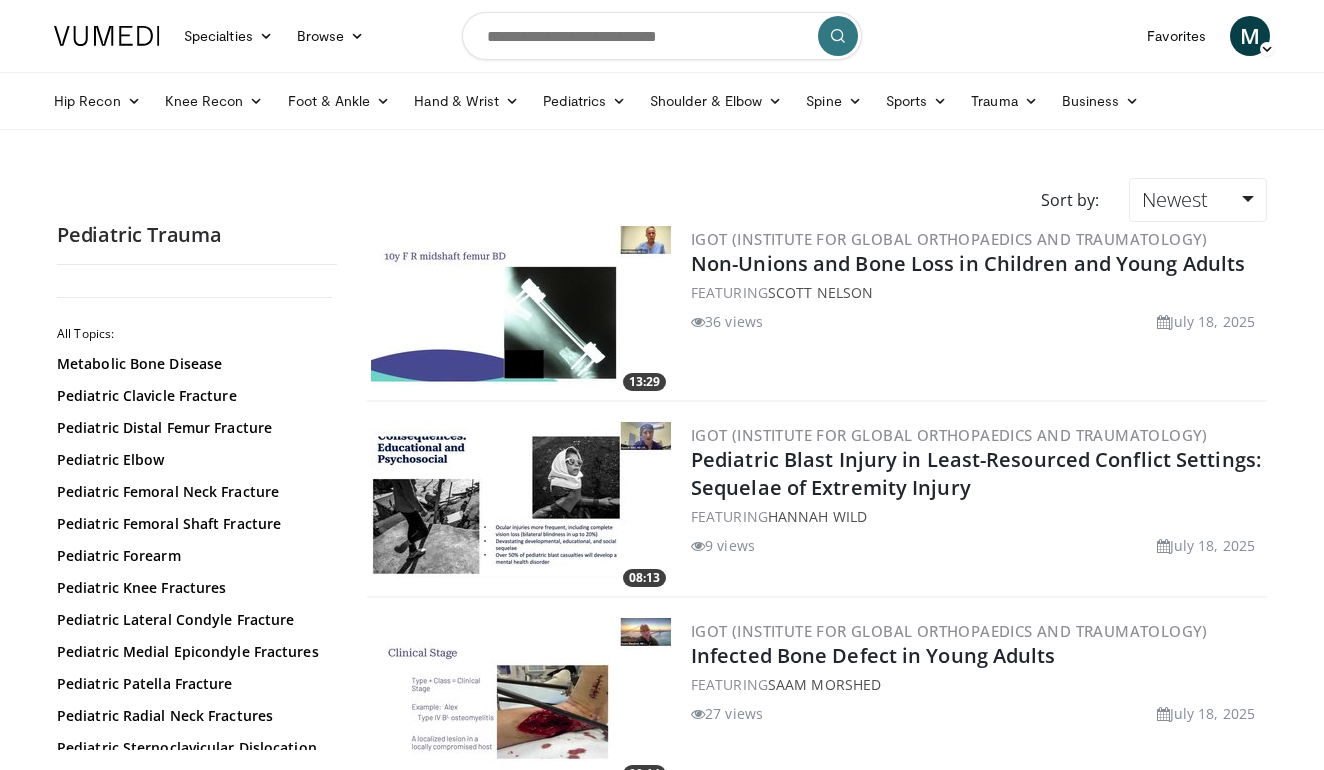 scroll, scrollTop: 0, scrollLeft: 0, axis: both 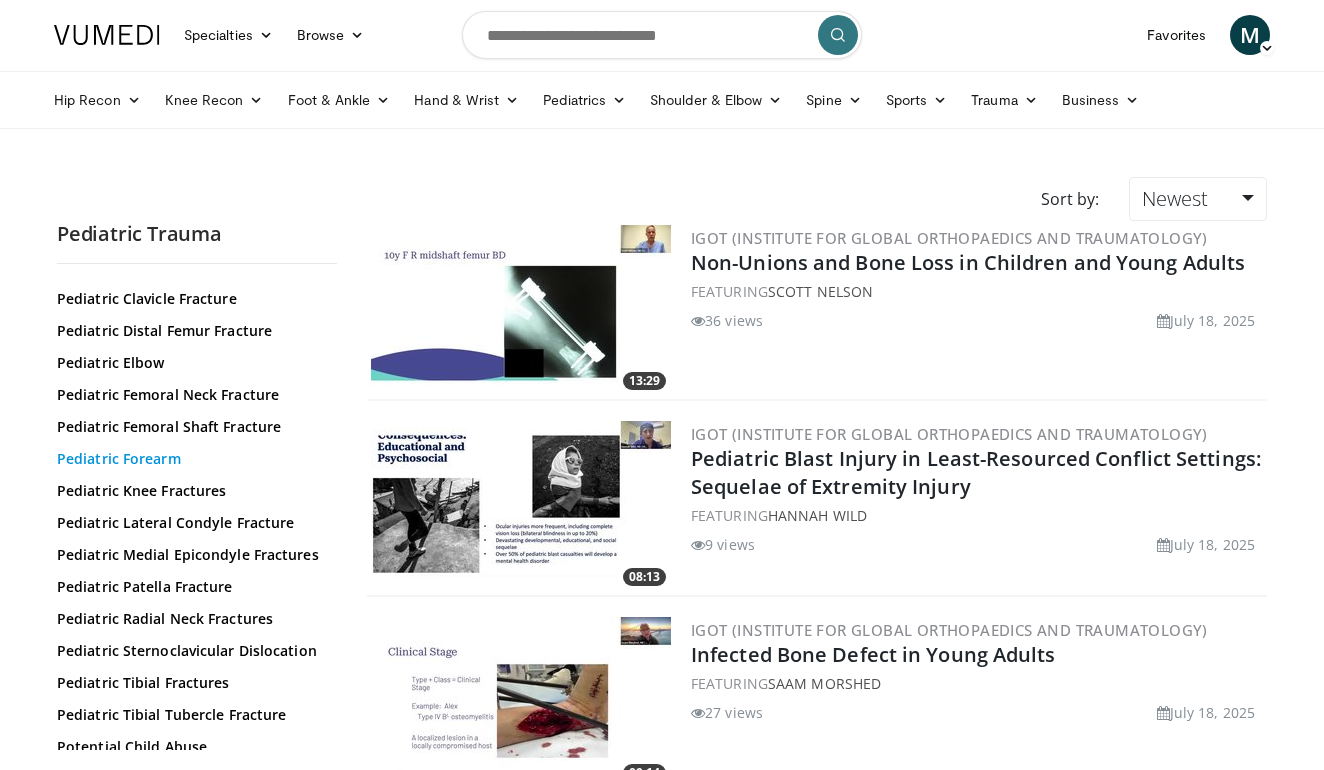 click on "Pediatric Forearm" at bounding box center (192, 459) 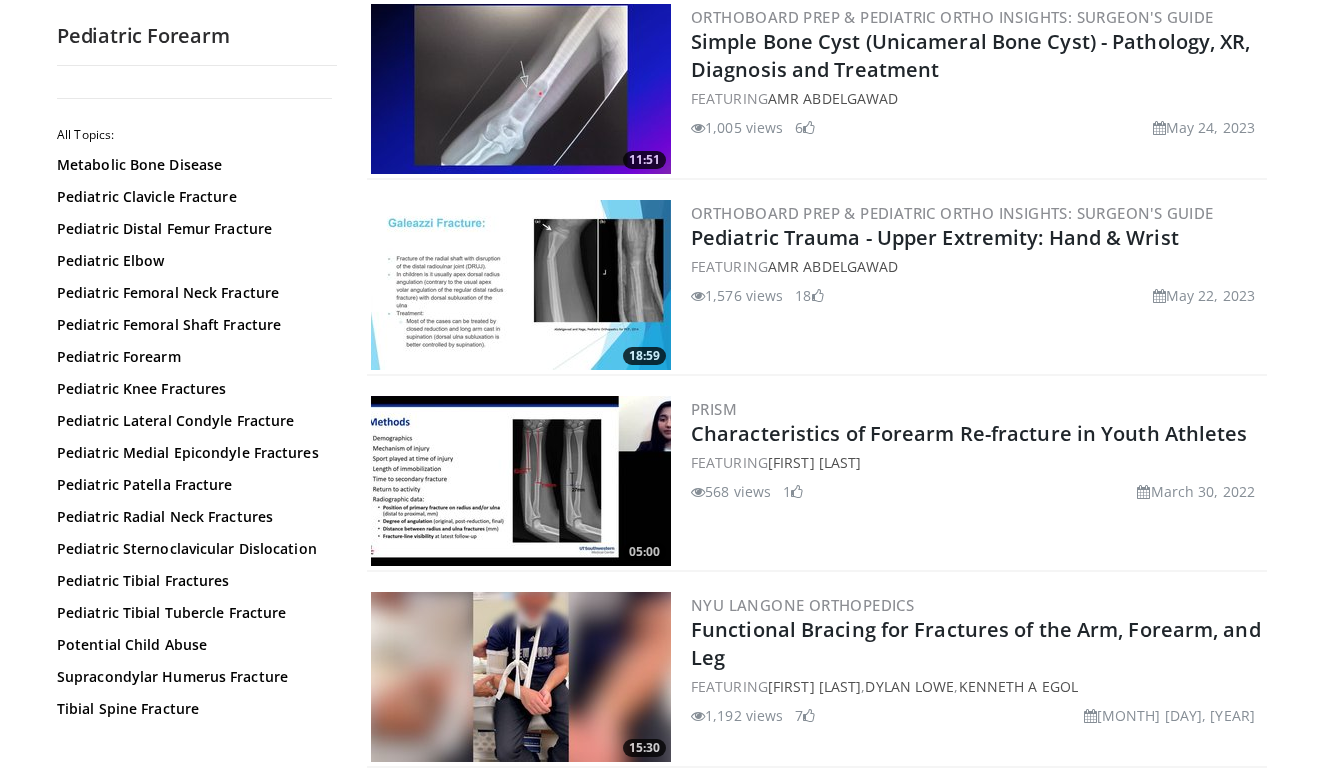 scroll, scrollTop: 225, scrollLeft: 0, axis: vertical 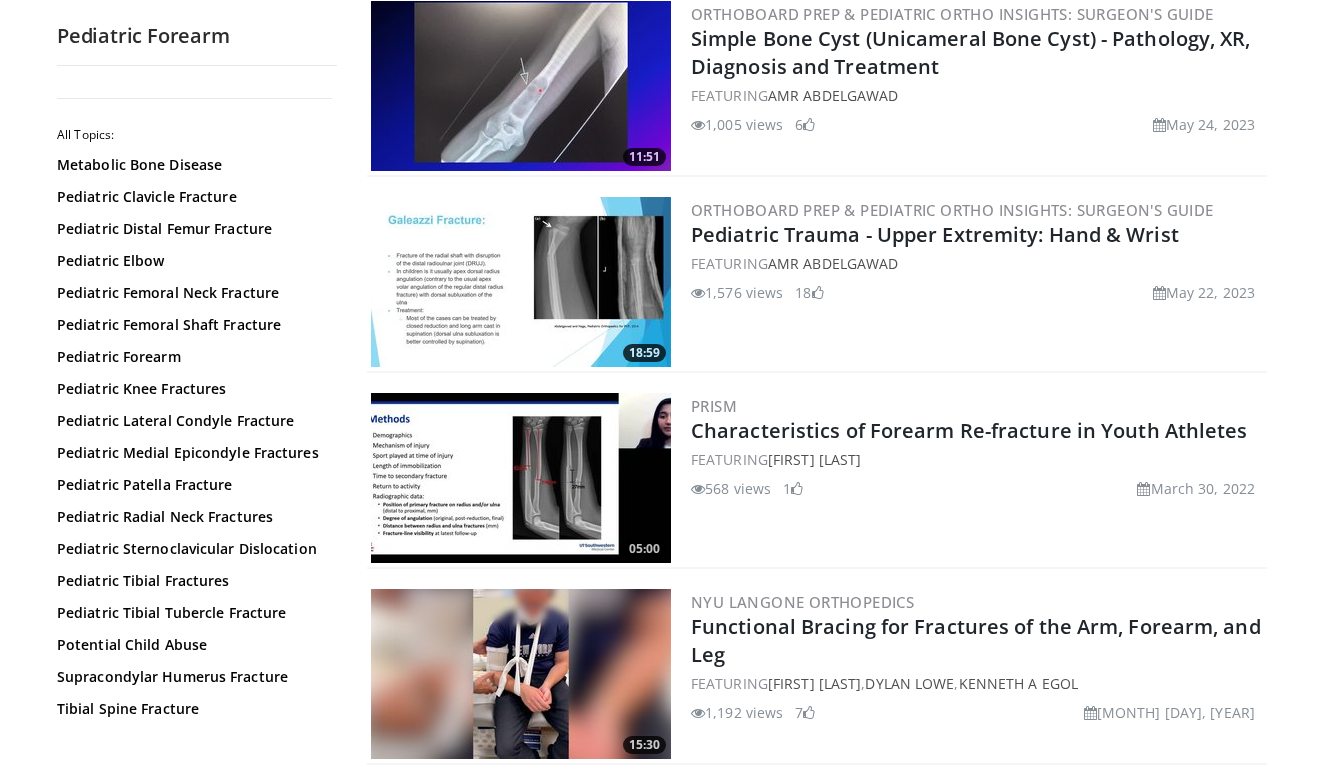 click at bounding box center [521, 478] 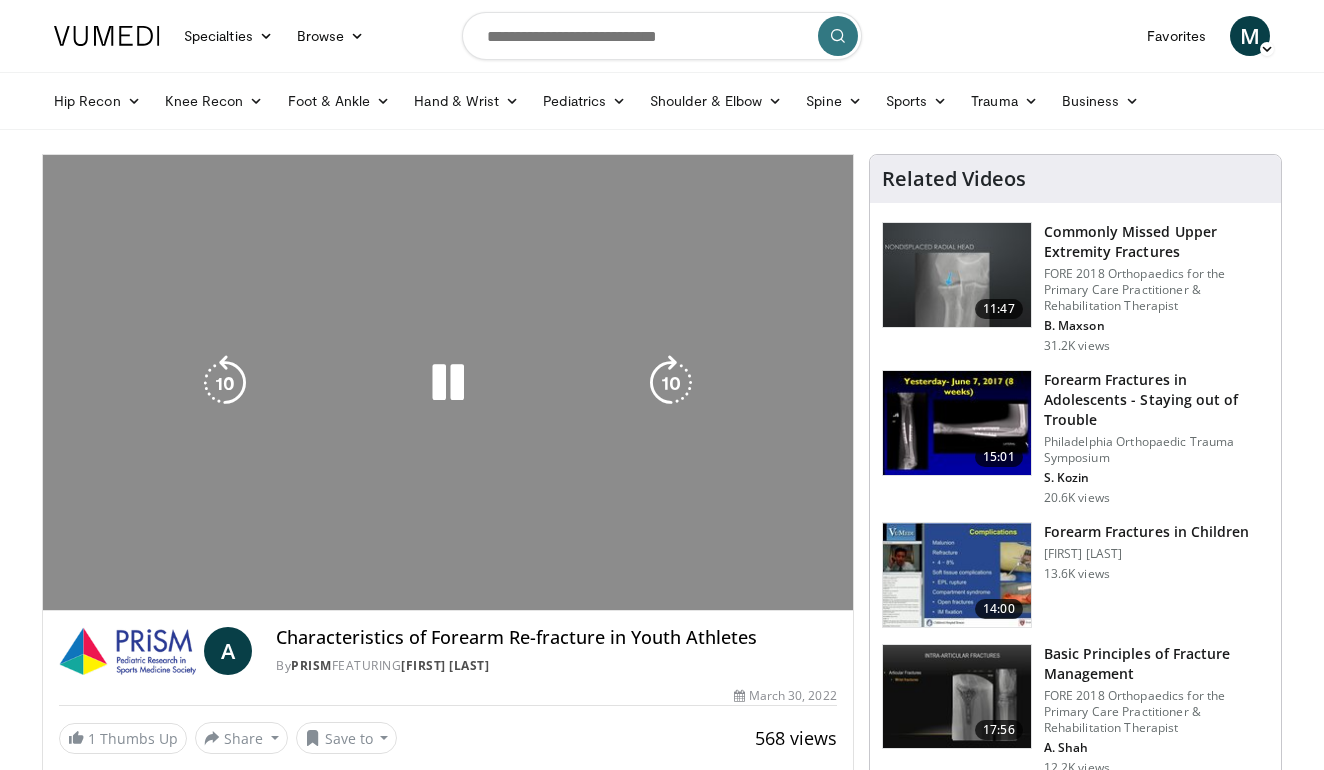 scroll, scrollTop: 0, scrollLeft: 0, axis: both 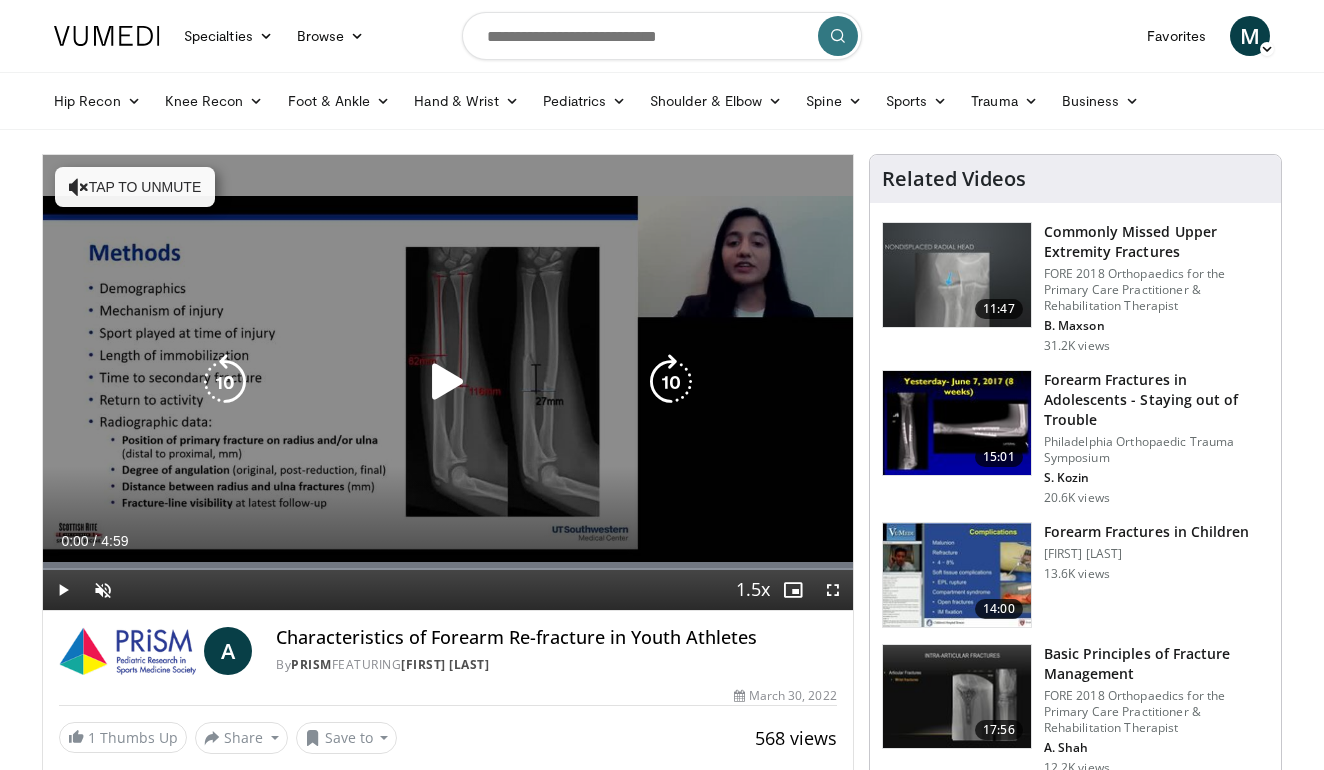 click at bounding box center (448, 382) 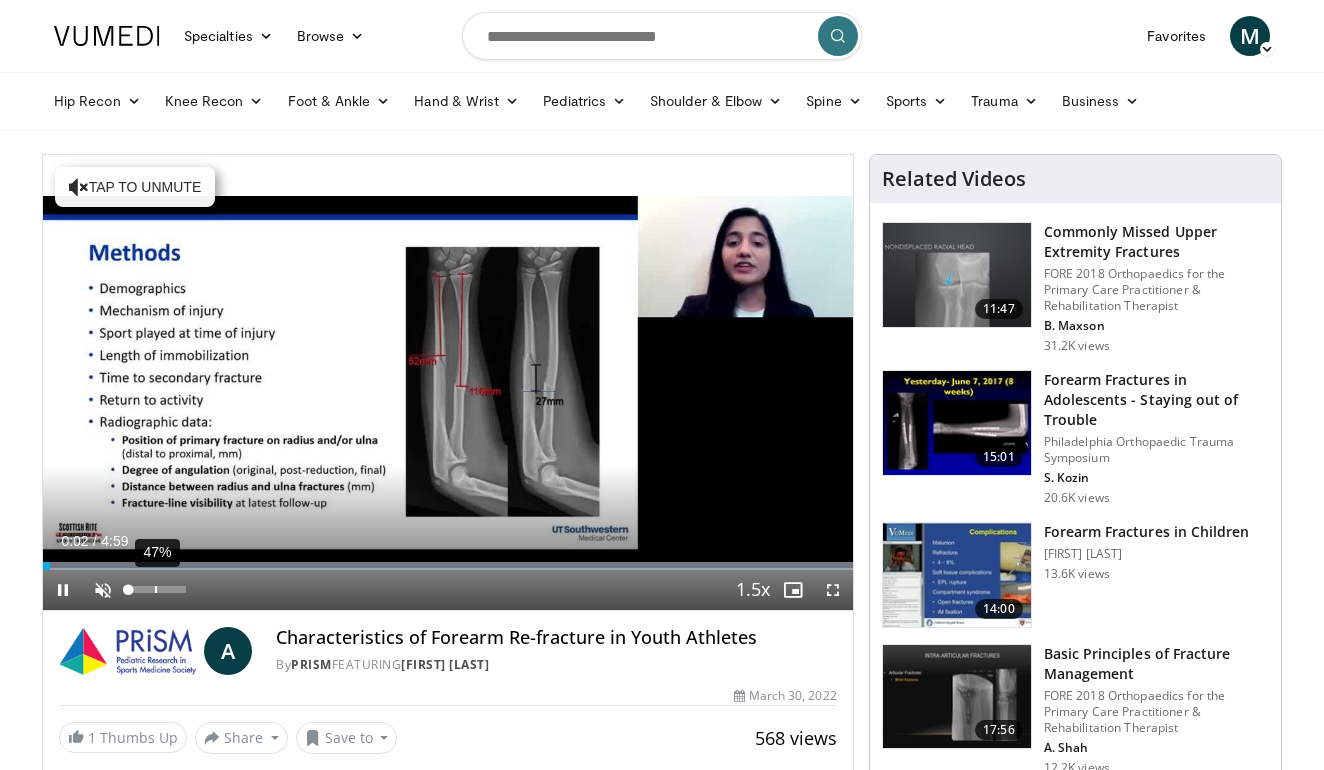 click on "47%" at bounding box center [156, 589] 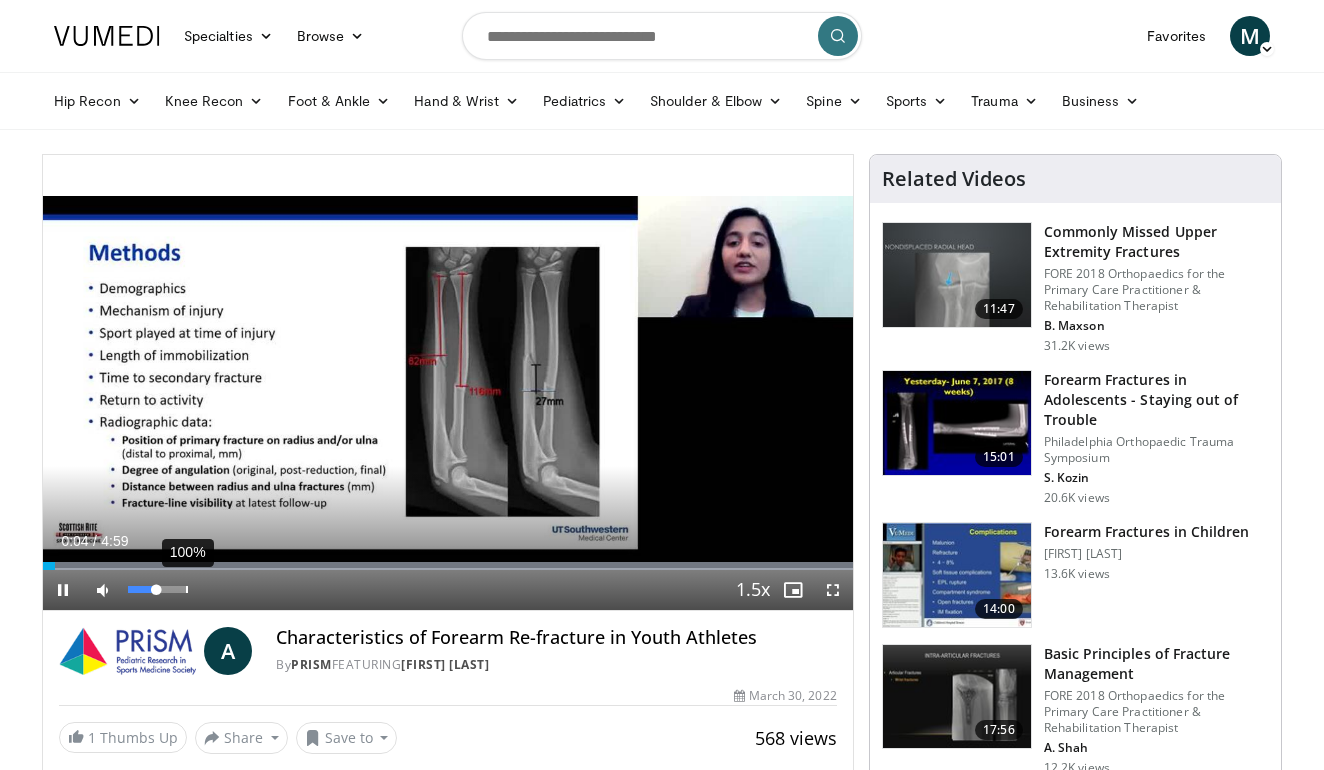 click on "100%" at bounding box center [157, 590] 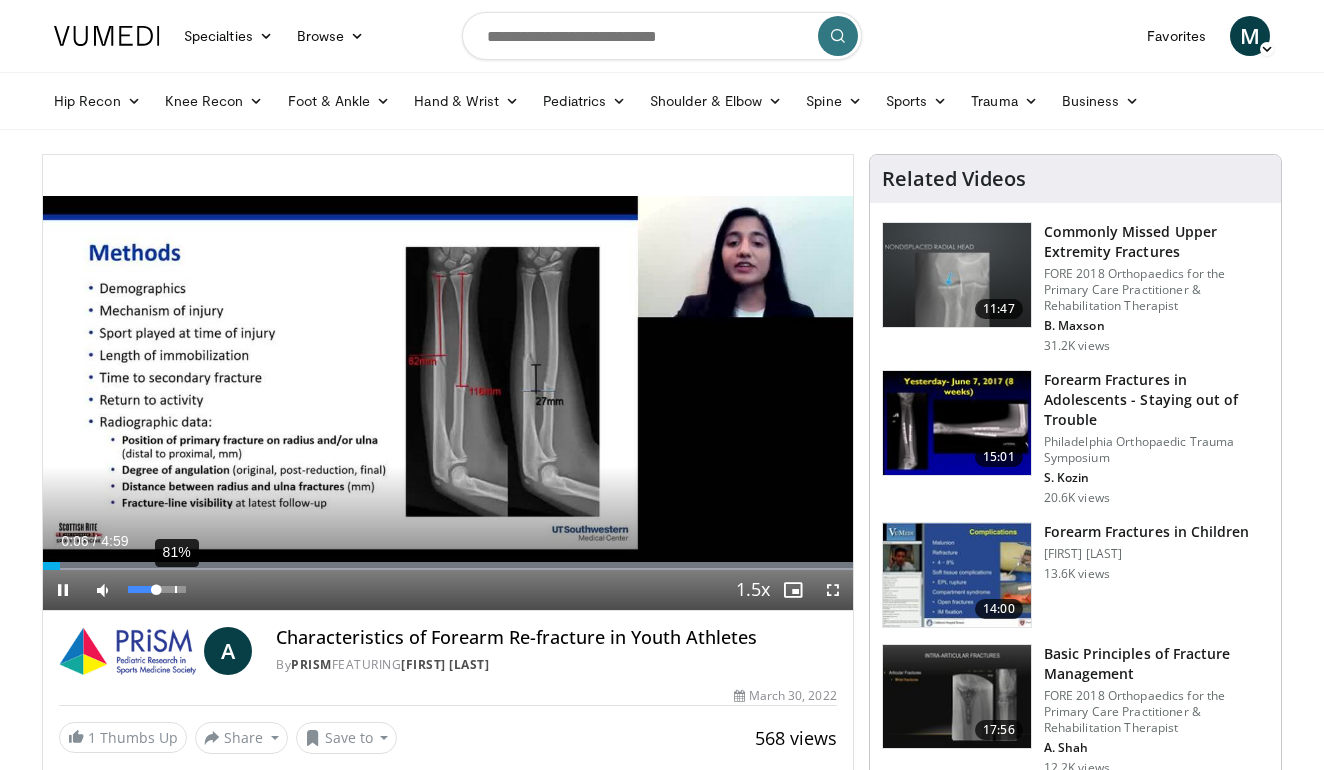 click on "81%" at bounding box center (156, 589) 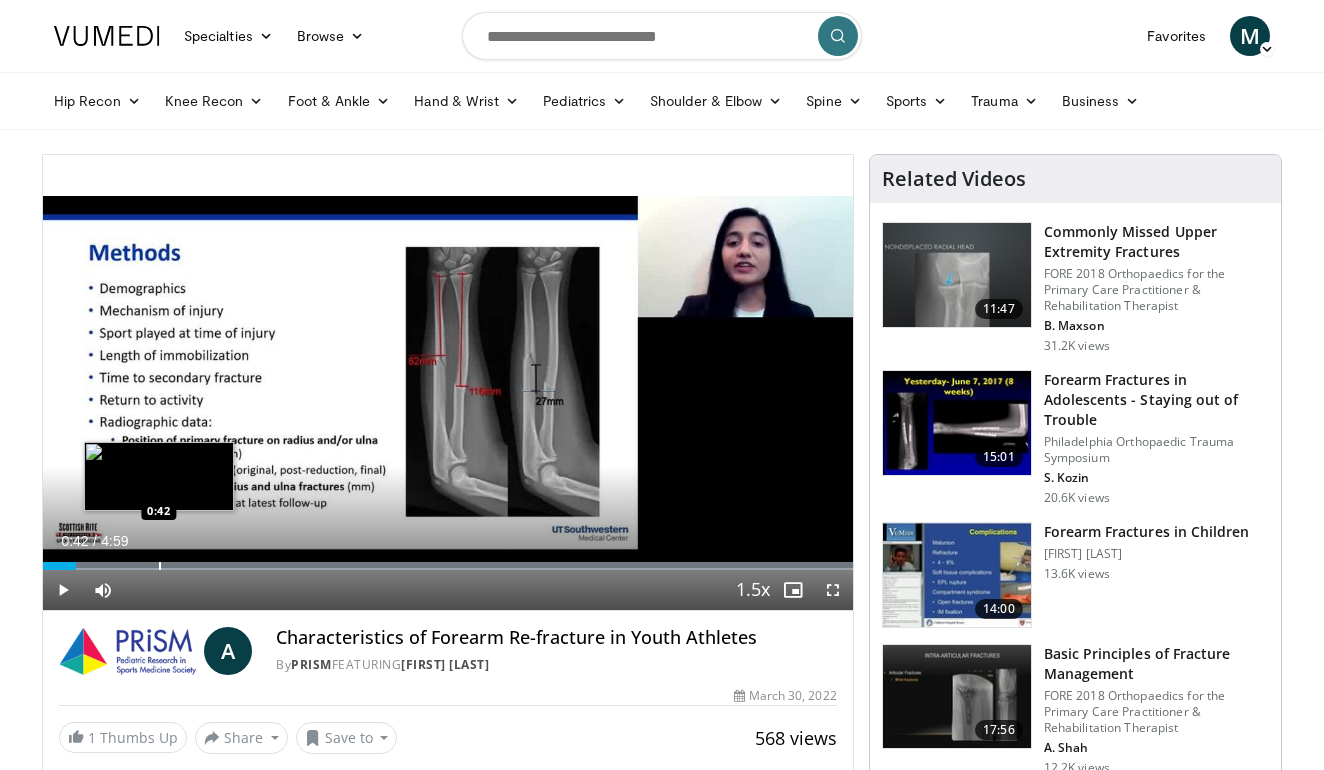 click at bounding box center [160, 566] 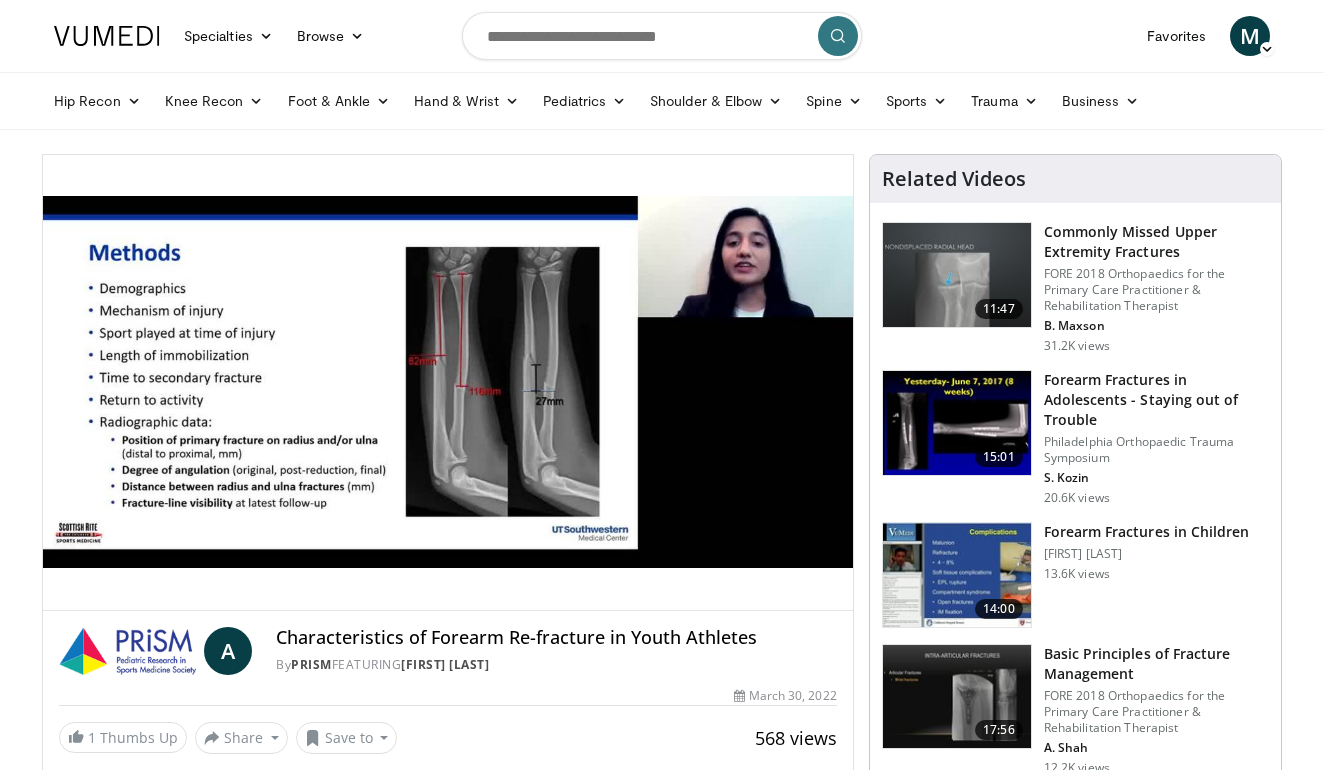 click on "**********" at bounding box center [448, 383] 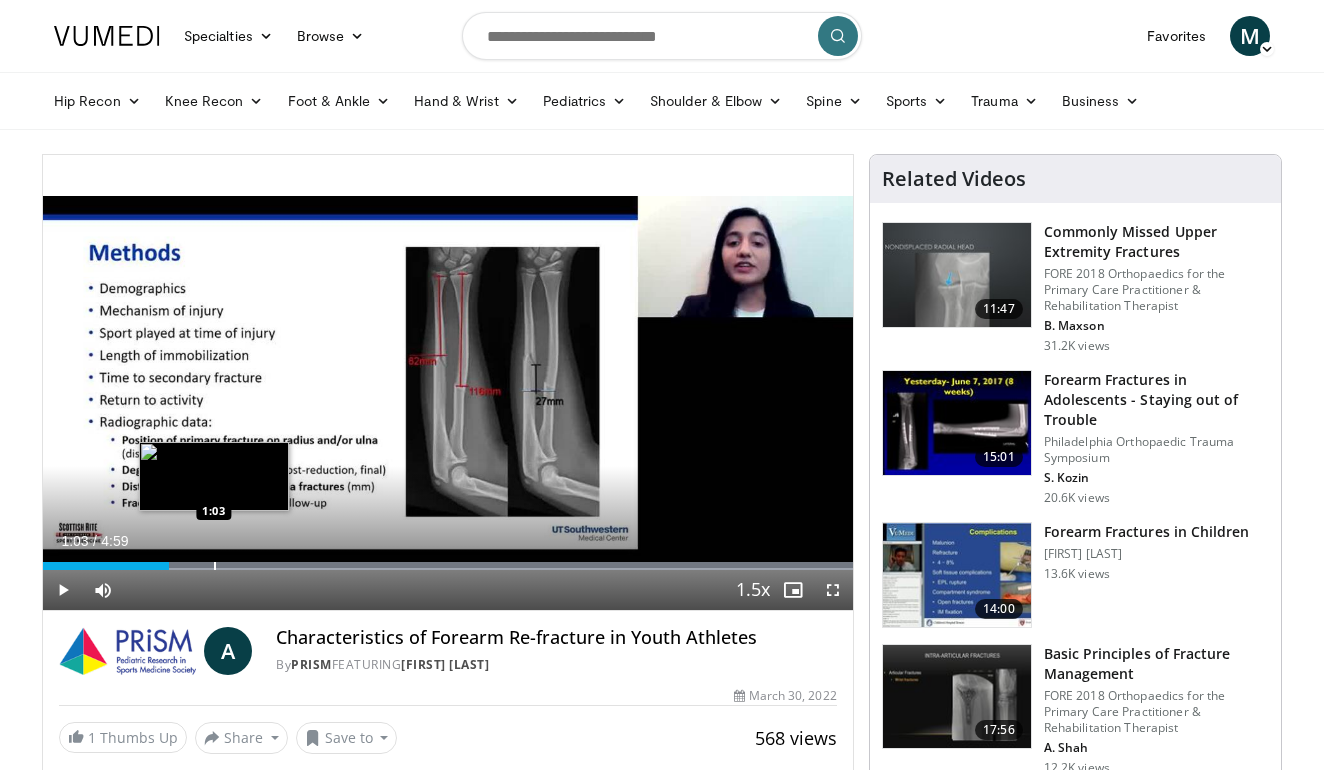 click at bounding box center (215, 566) 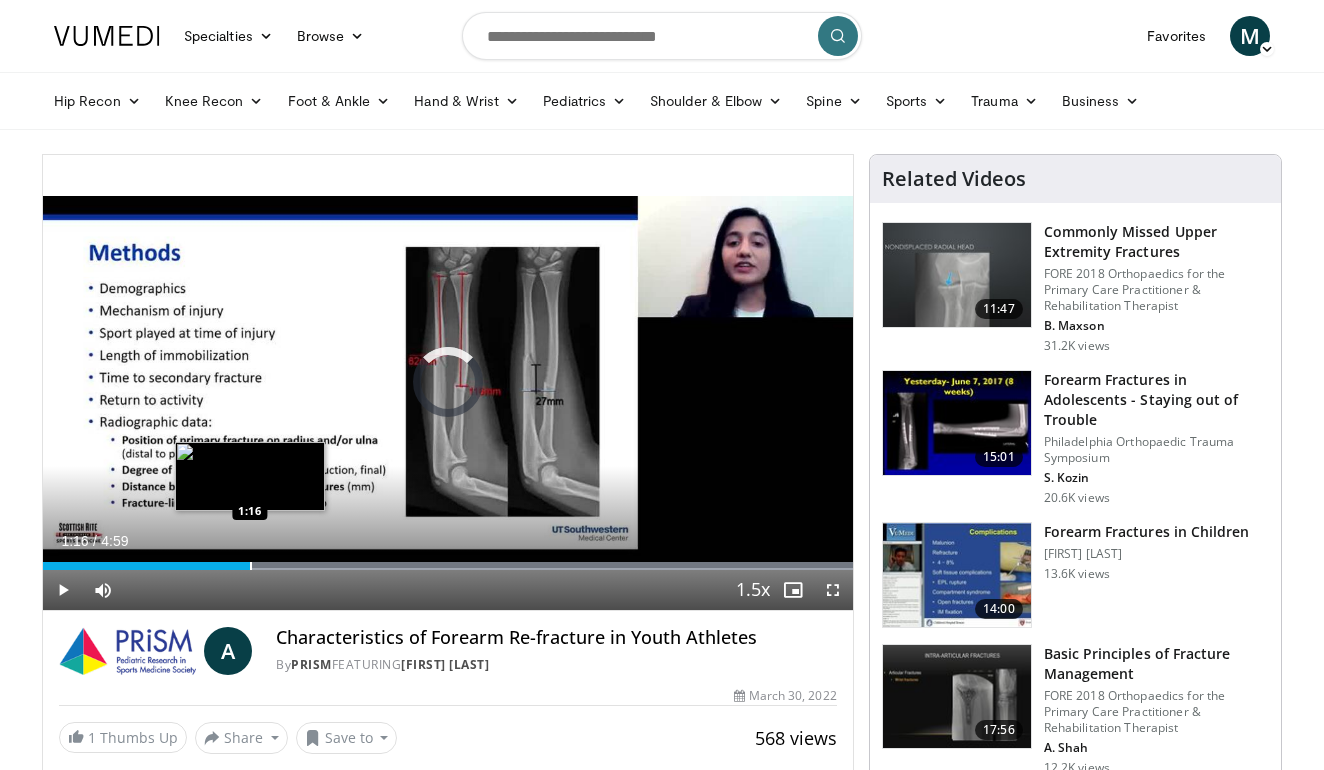 click at bounding box center [251, 566] 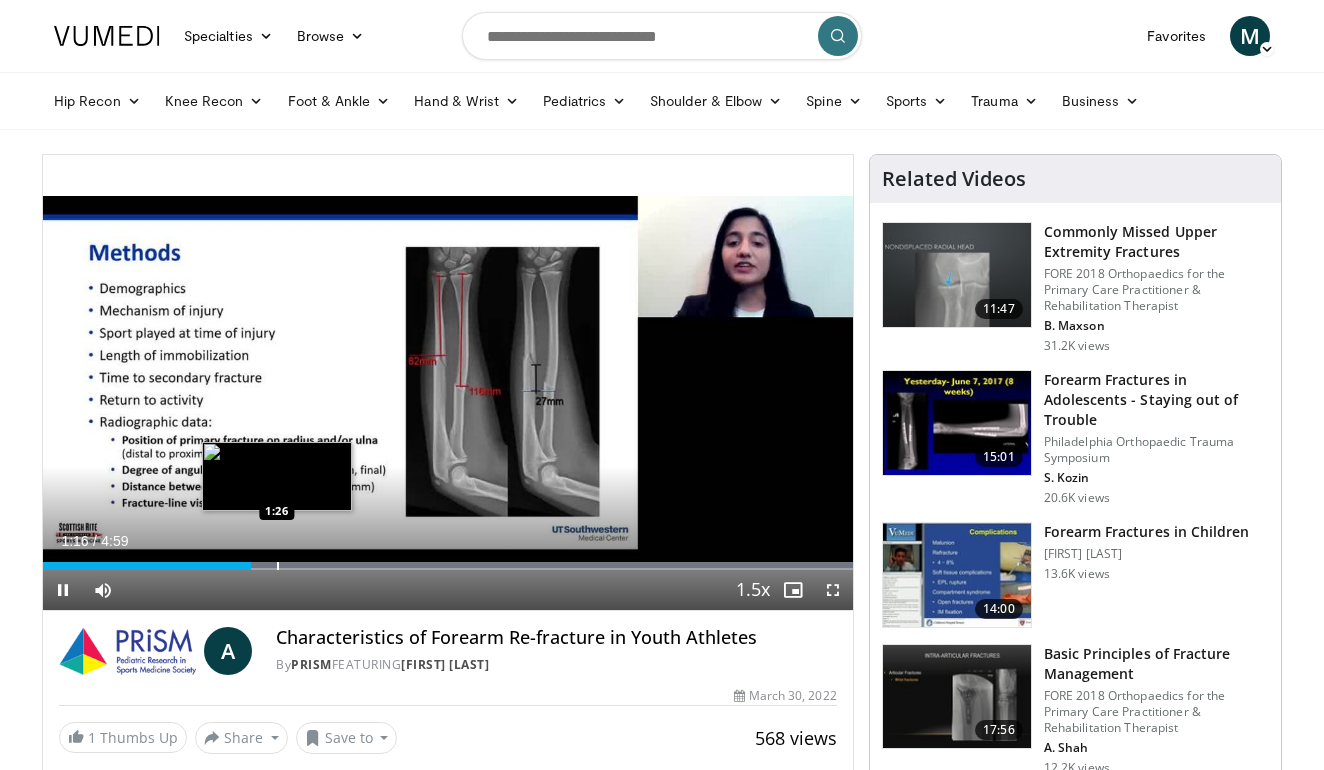 click at bounding box center [278, 566] 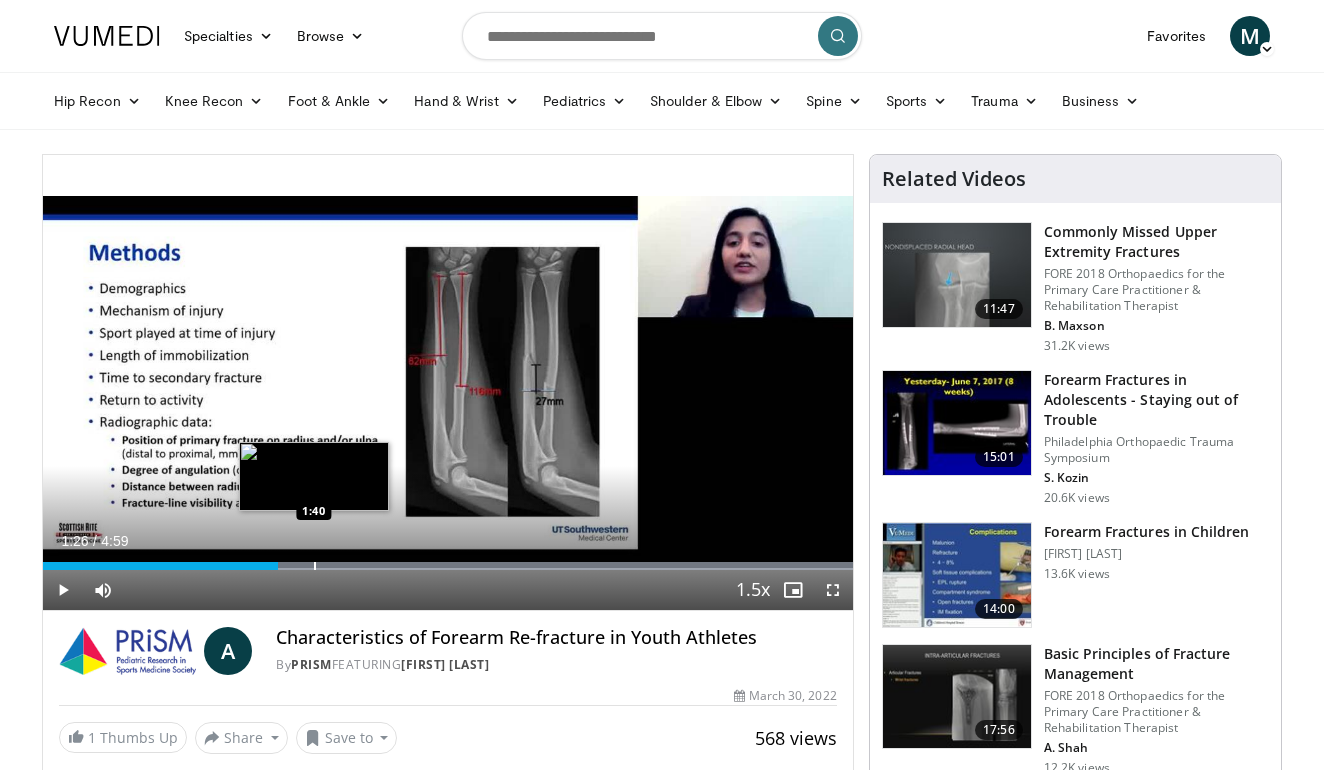 click at bounding box center [315, 566] 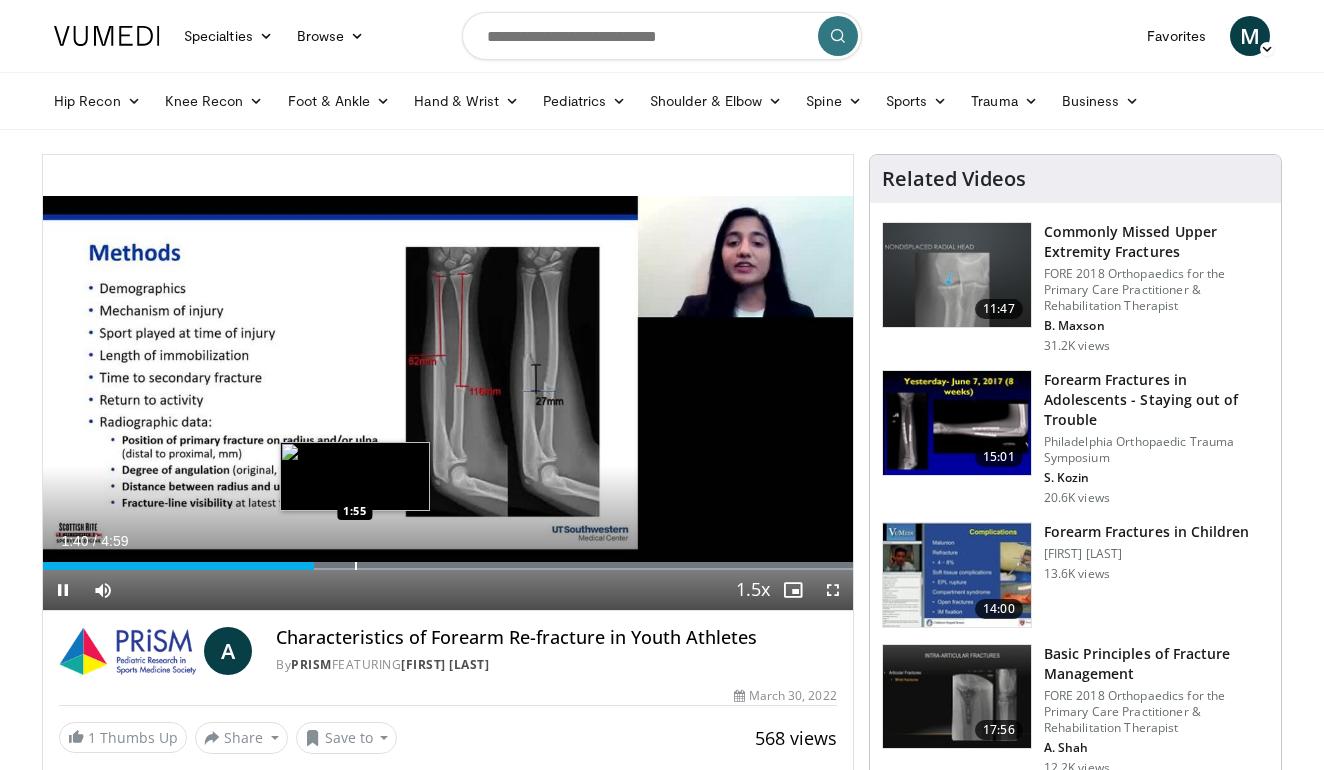 click at bounding box center [356, 566] 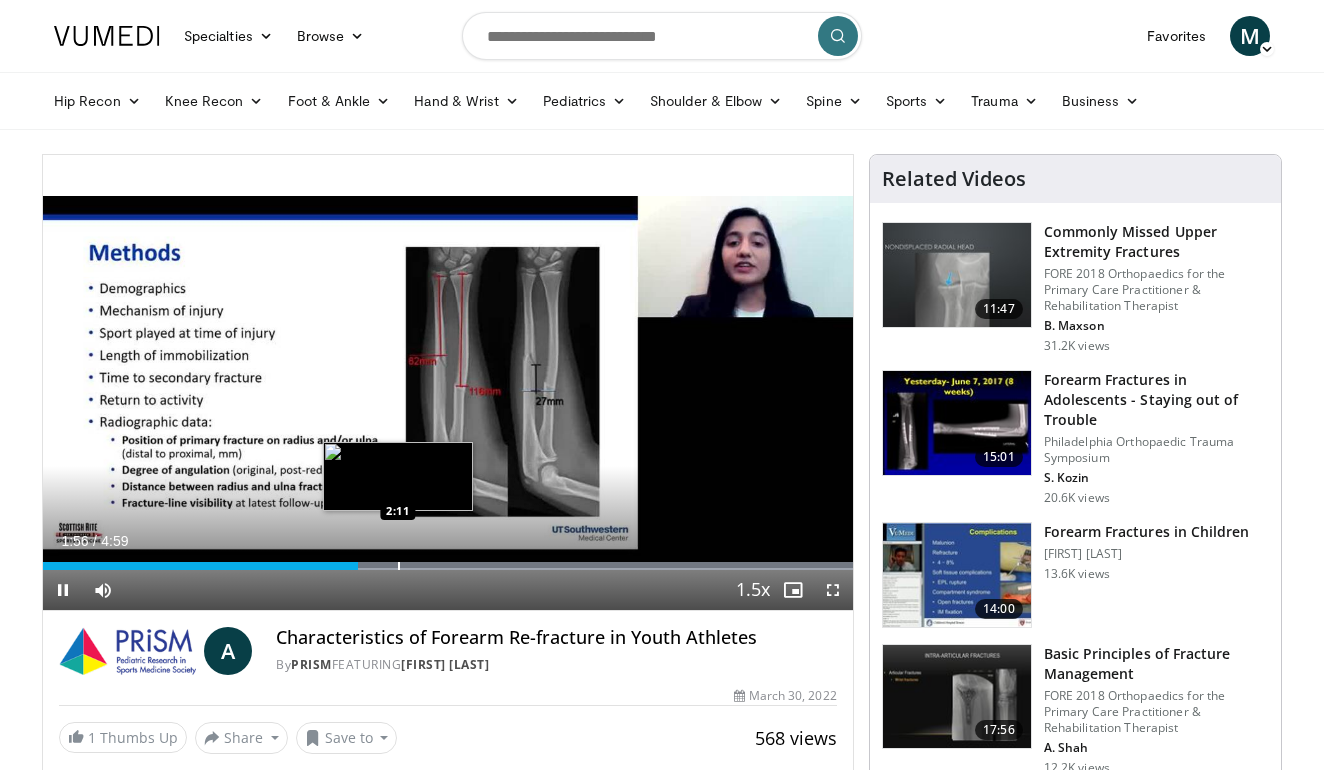 click on "Loaded :  99.99% 1:56 2:11" at bounding box center [448, 560] 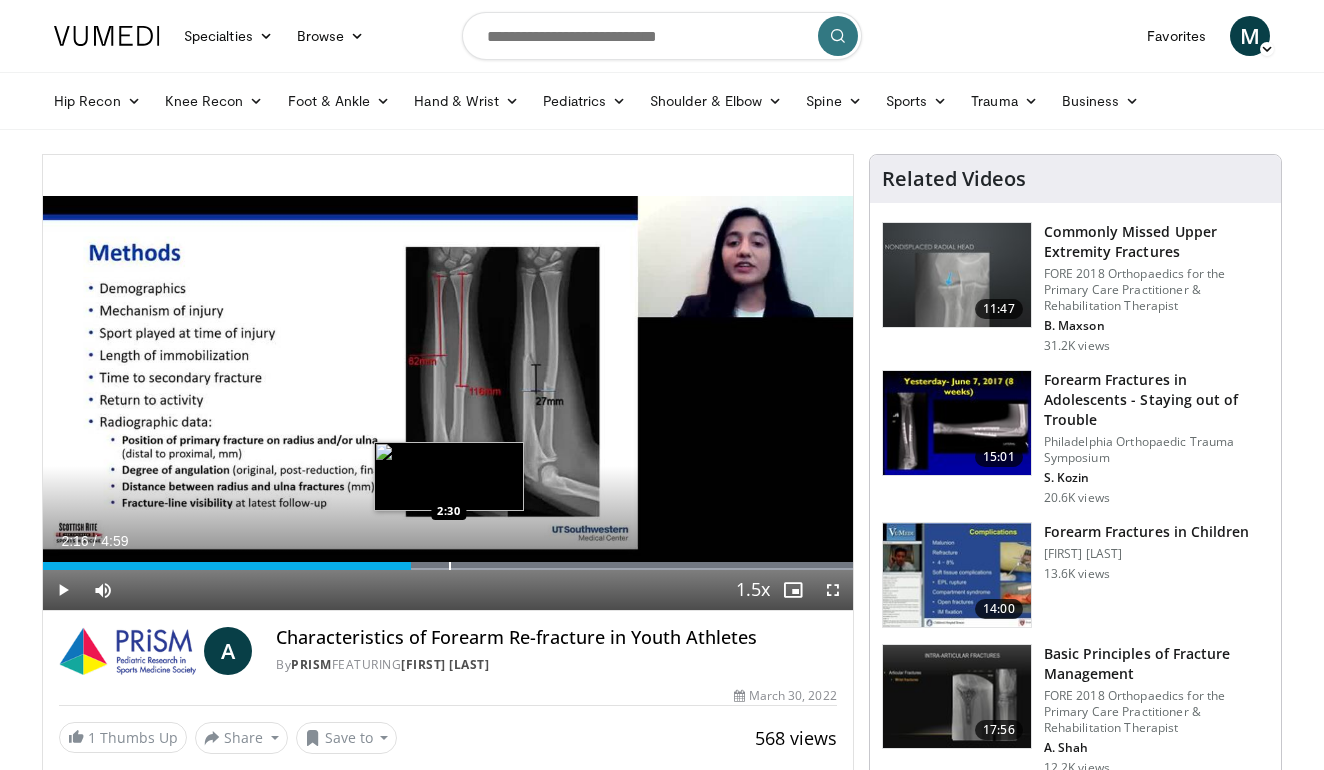 click at bounding box center (450, 566) 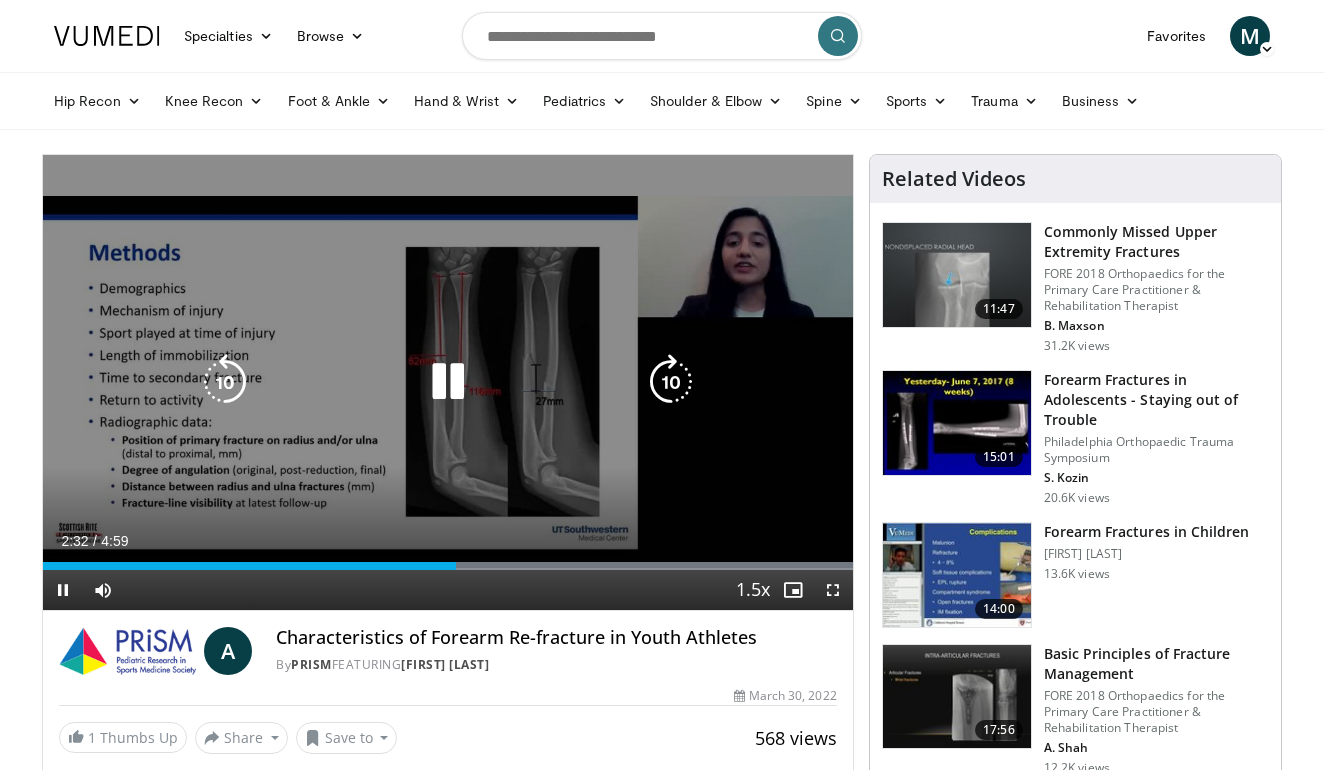 click at bounding box center [448, 382] 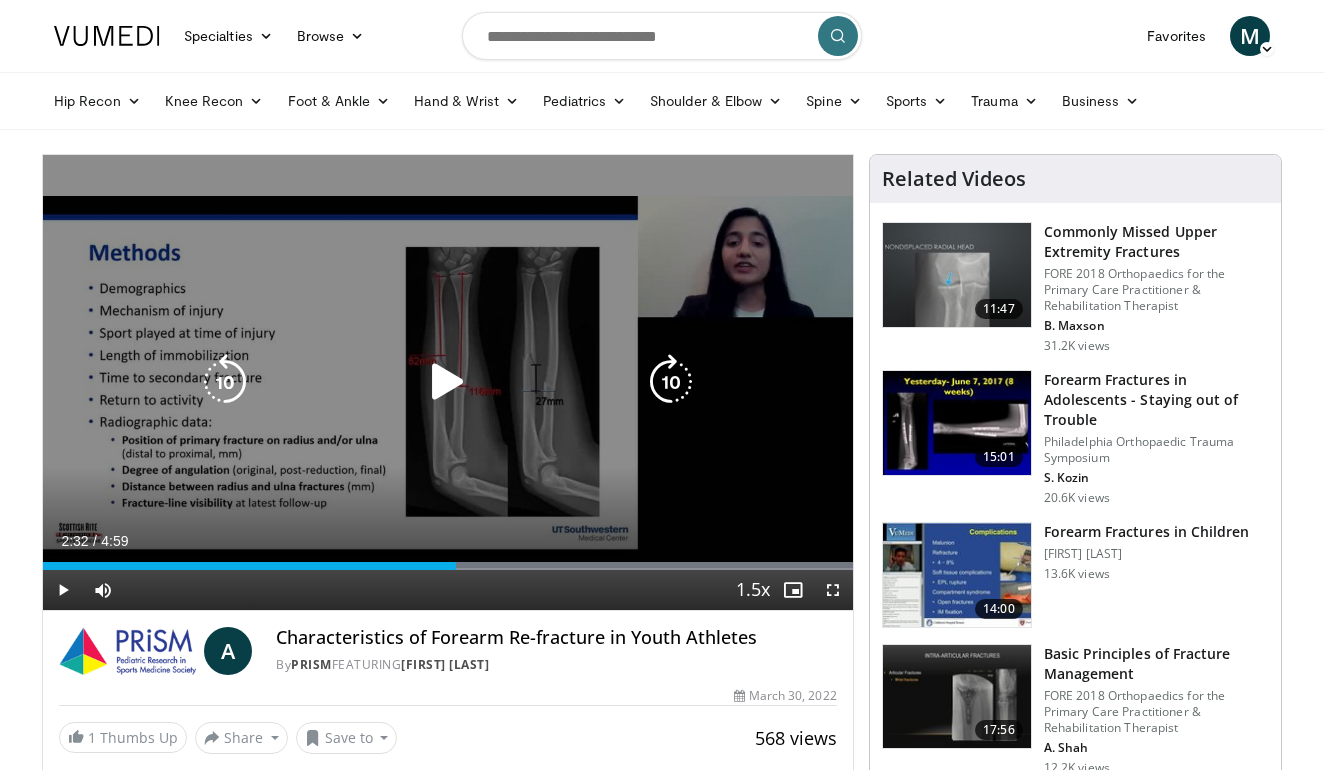 click at bounding box center [448, 382] 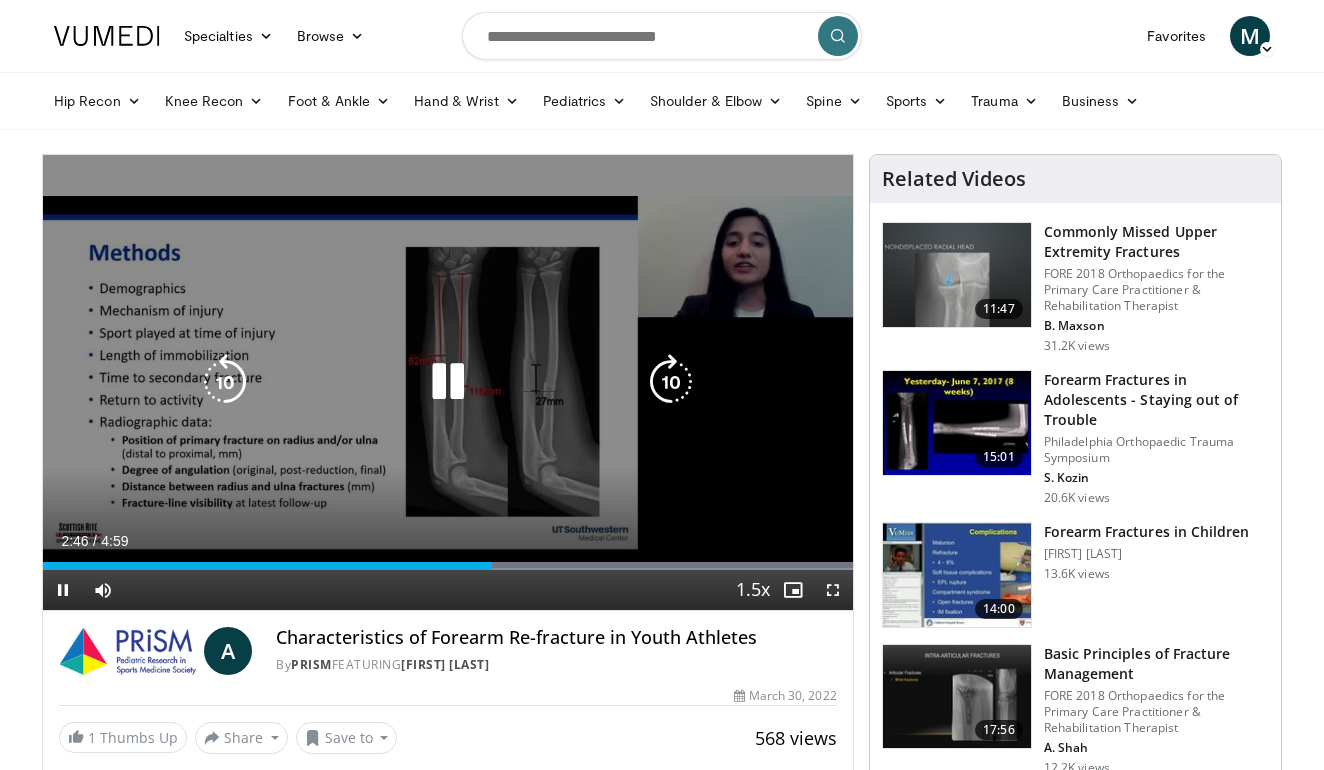 click at bounding box center [448, 382] 